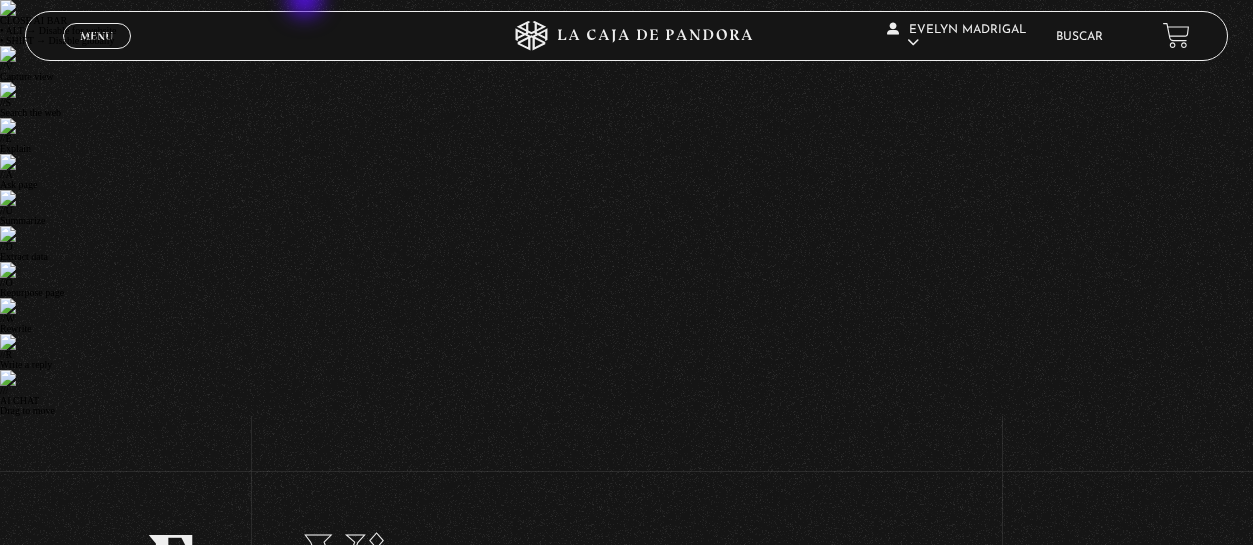 scroll, scrollTop: 0, scrollLeft: 0, axis: both 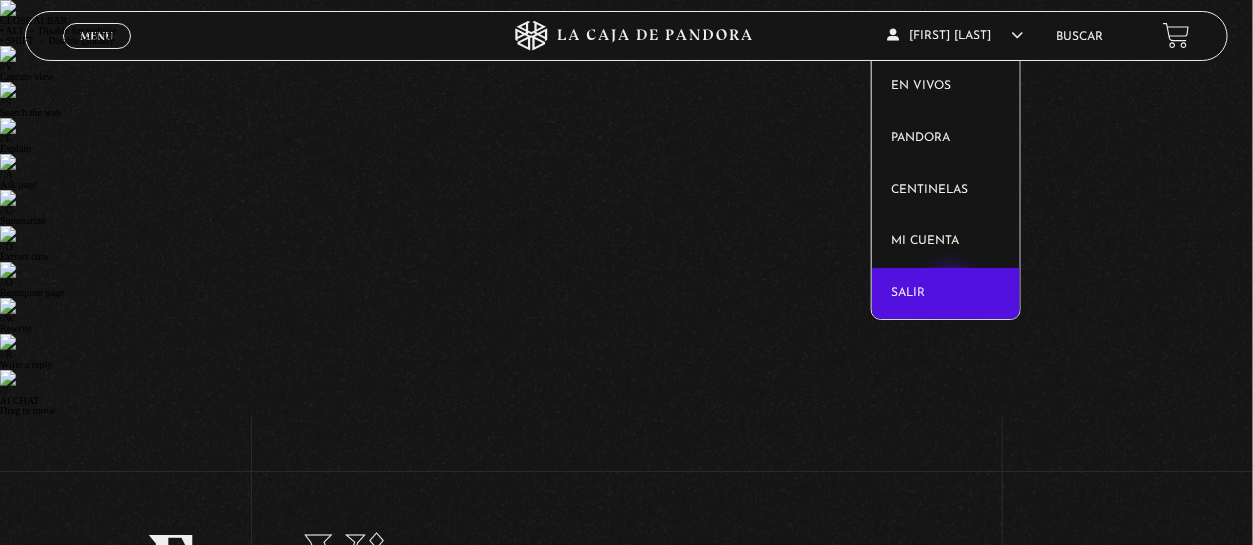 click on "Salir" at bounding box center (946, 294) 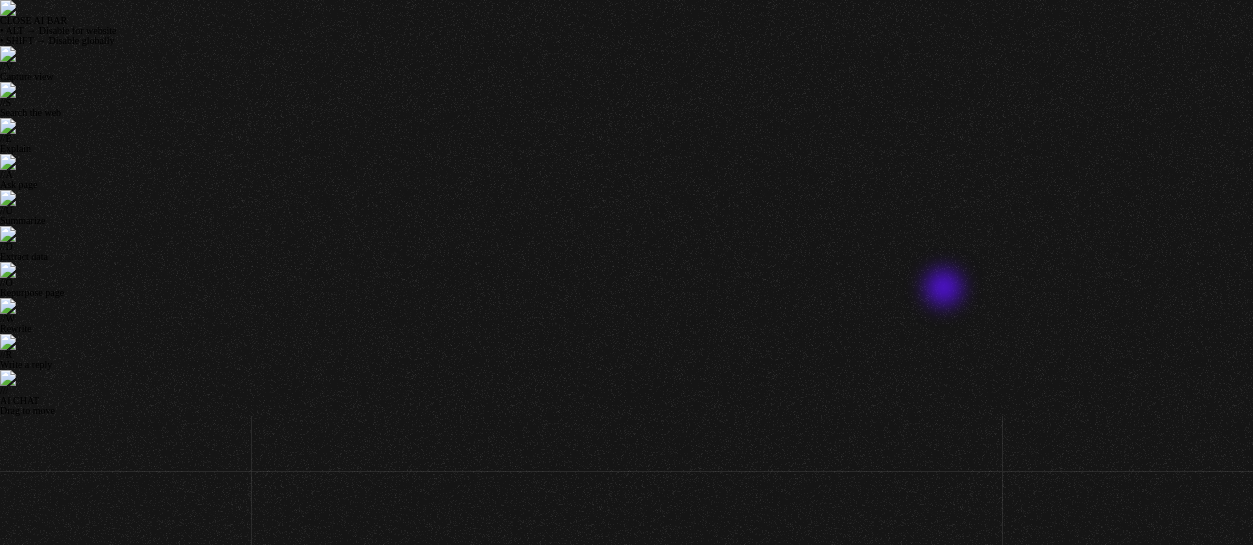 scroll, scrollTop: 0, scrollLeft: 0, axis: both 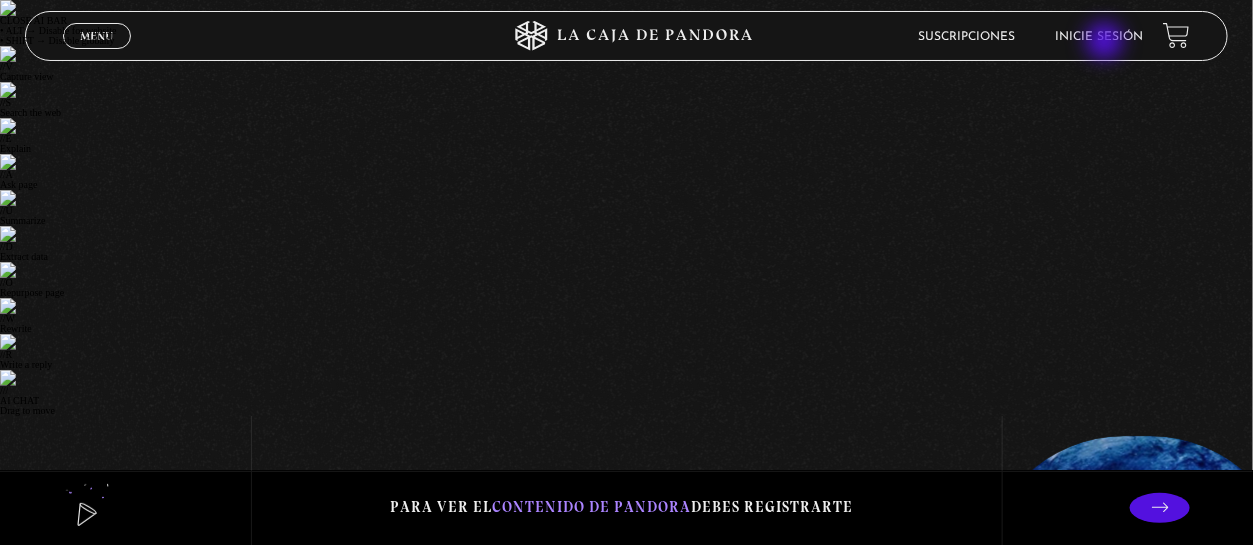 click on "Inicie sesión" at bounding box center [1099, 37] 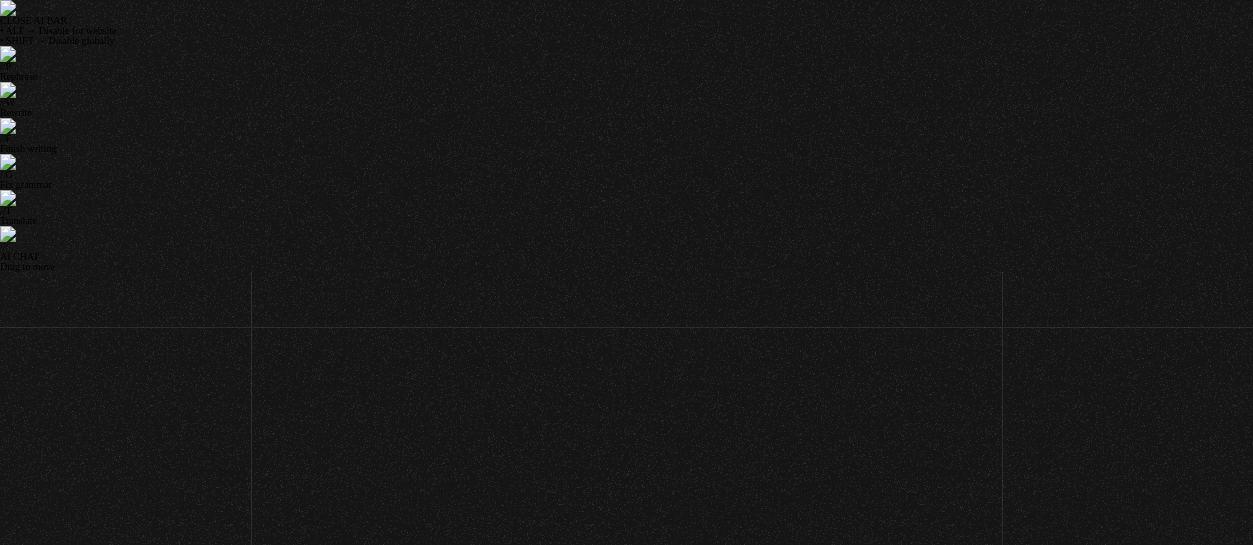 scroll, scrollTop: 0, scrollLeft: 0, axis: both 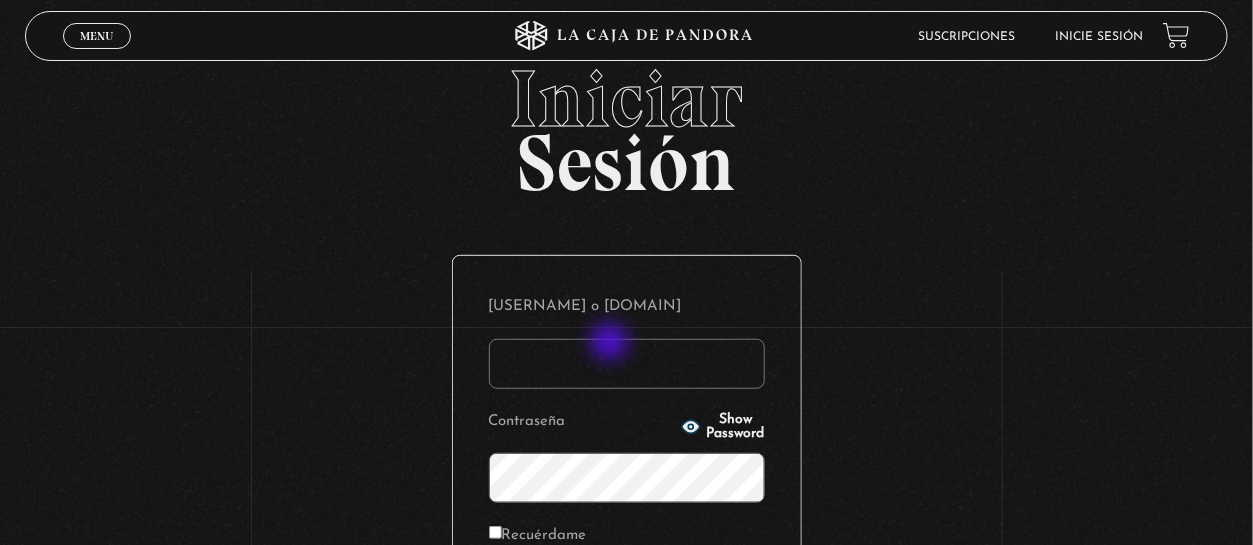 type on "evelyn_2603@yahoo.com.mx" 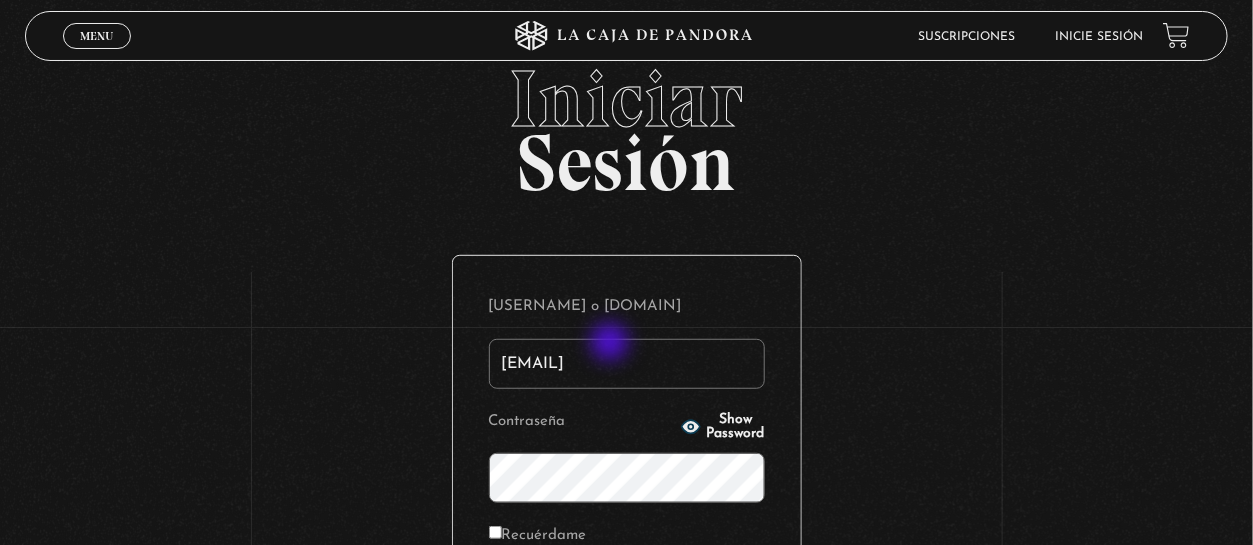 click on "Acceder" at bounding box center [627, 605] 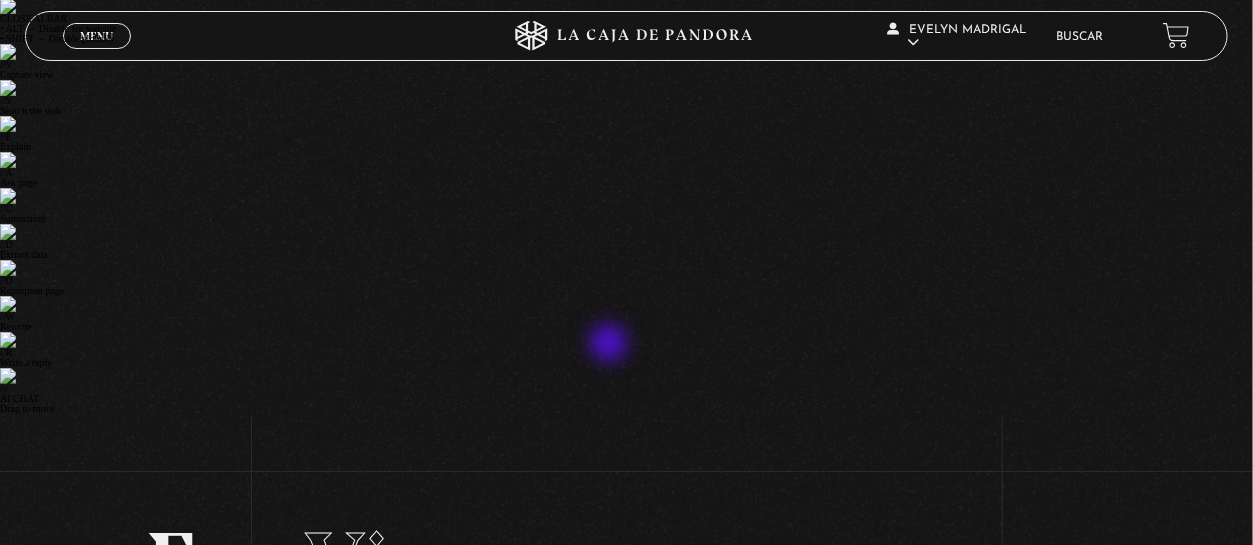 scroll, scrollTop: 0, scrollLeft: 0, axis: both 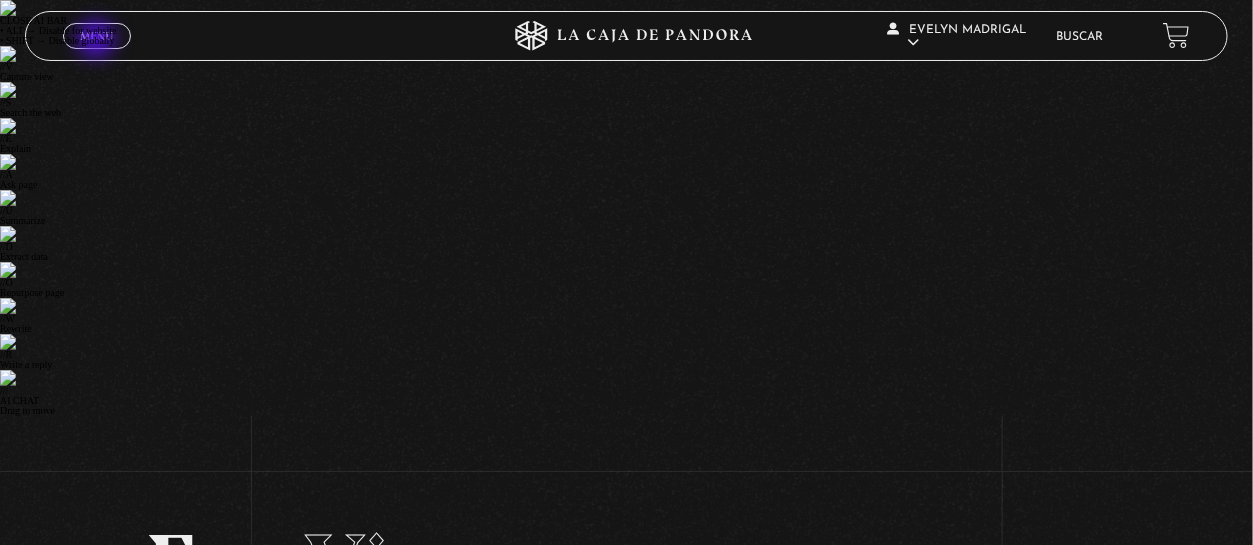 click on "Menu" at bounding box center [96, 36] 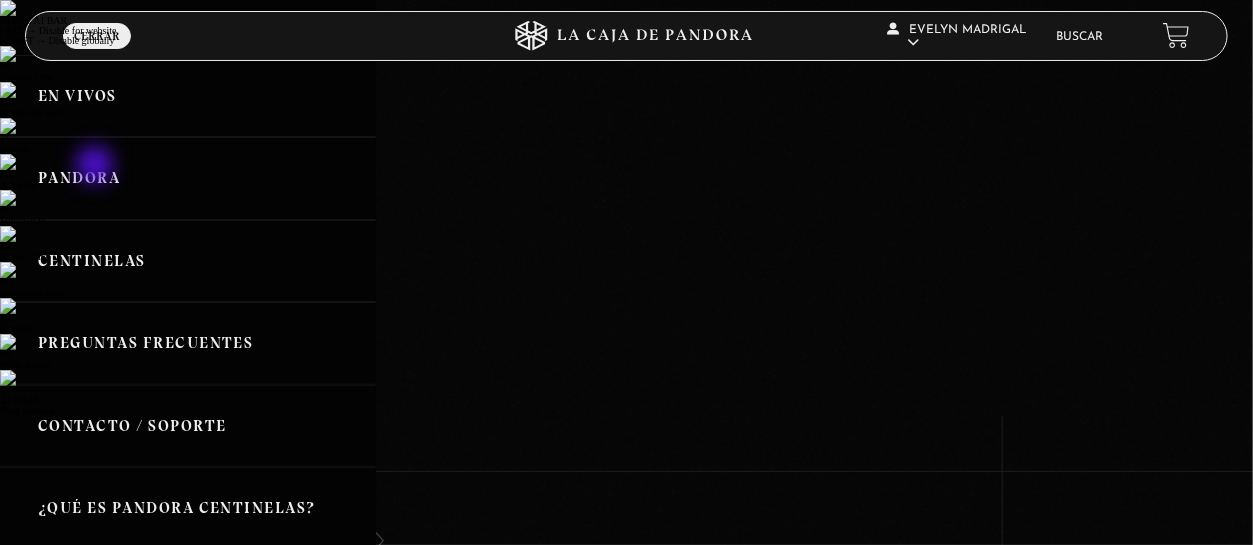 click on "Pandora" at bounding box center (188, 178) 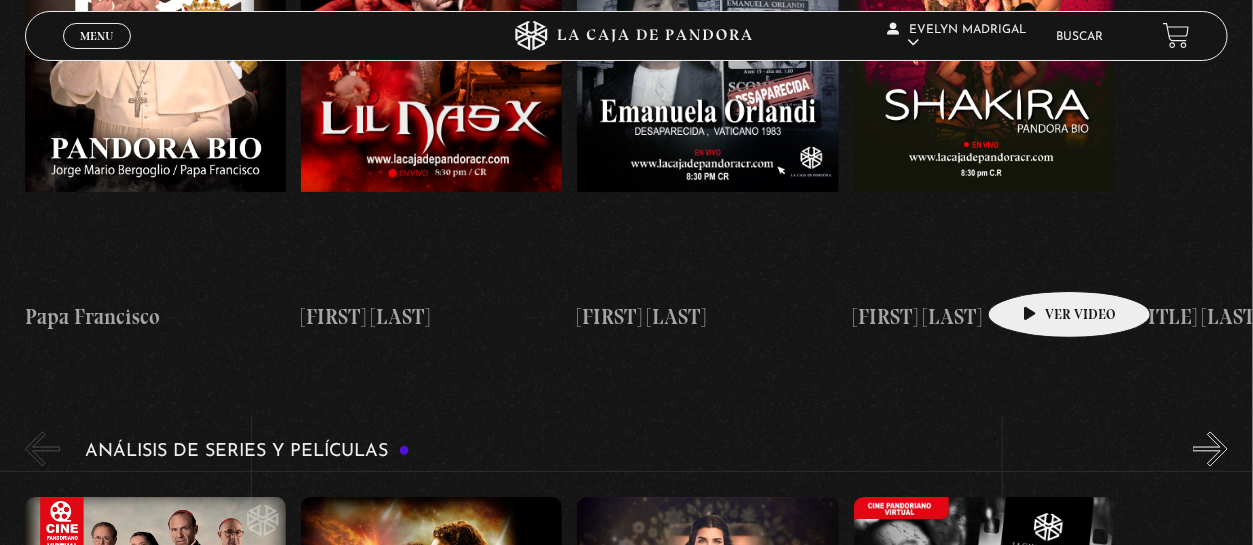 scroll, scrollTop: 3700, scrollLeft: 0, axis: vertical 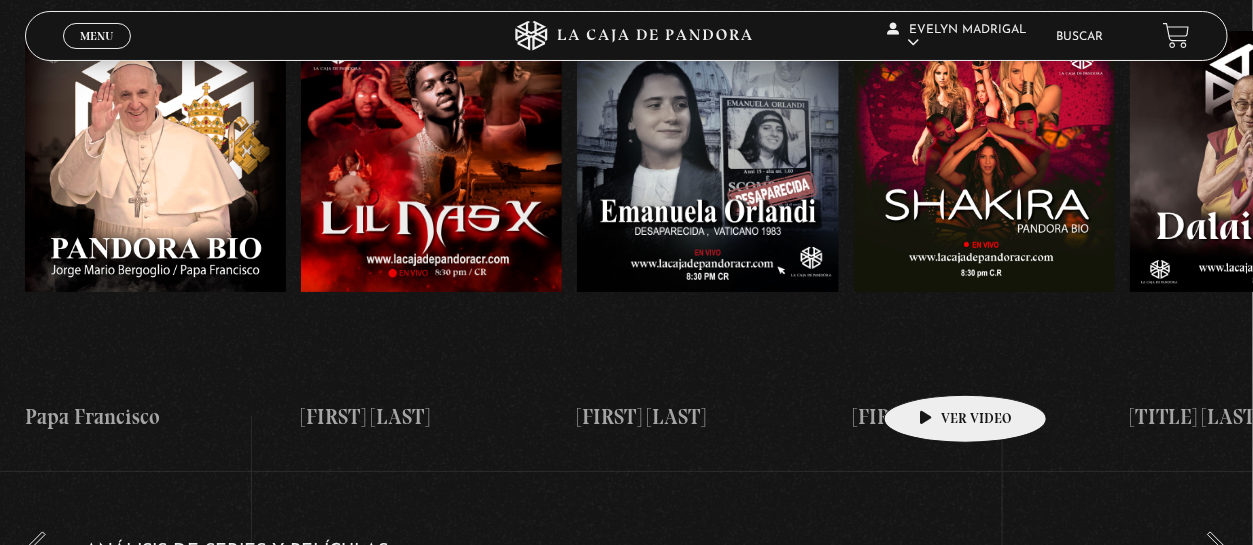 drag, startPoint x: 1195, startPoint y: 424, endPoint x: 934, endPoint y: 365, distance: 267.5855 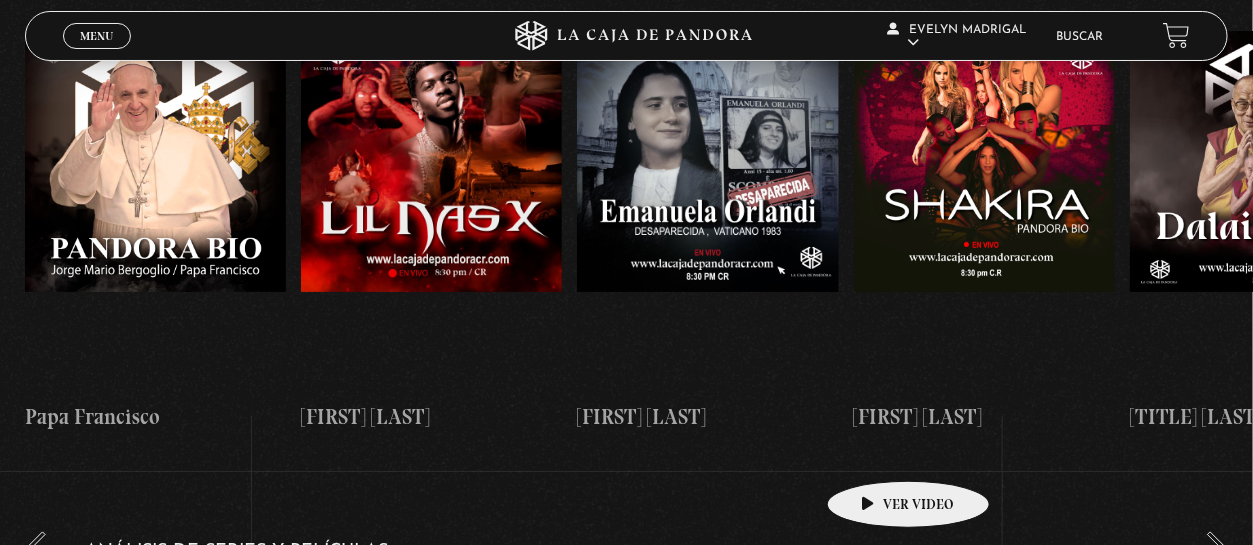 scroll, scrollTop: 0, scrollLeft: 2399, axis: horizontal 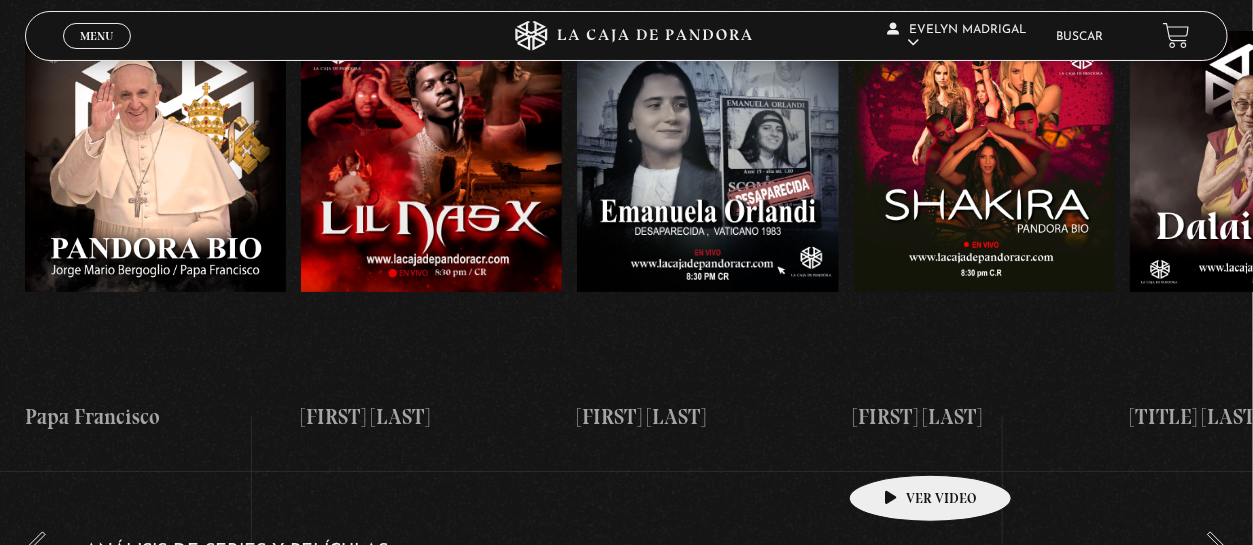 drag, startPoint x: 1073, startPoint y: 440, endPoint x: 887, endPoint y: 445, distance: 186.0672 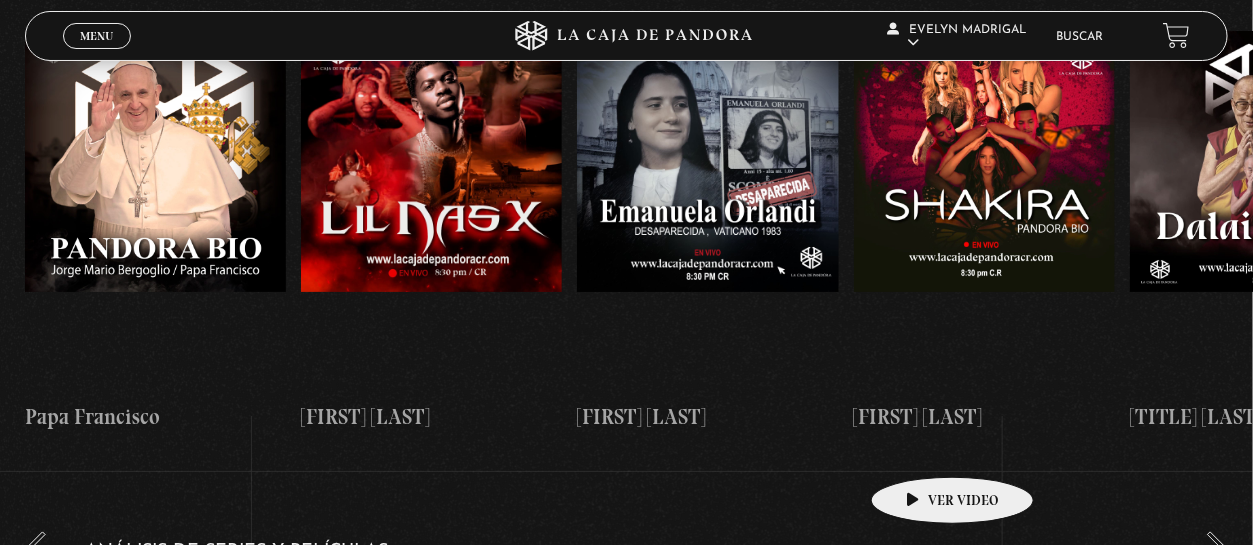 scroll, scrollTop: 0, scrollLeft: 4152, axis: horizontal 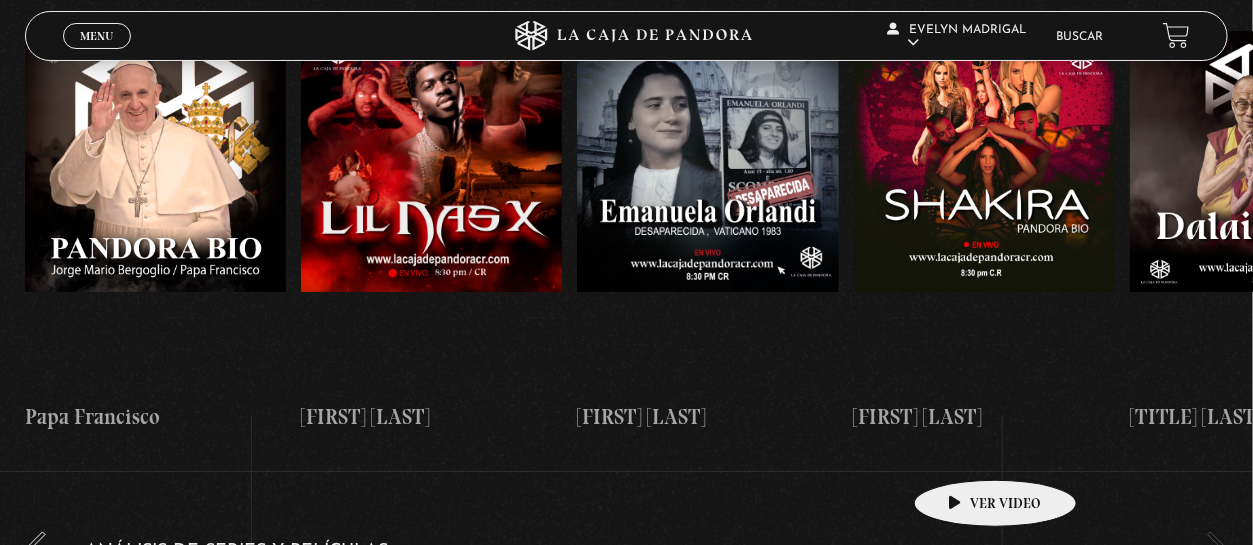 drag, startPoint x: 1136, startPoint y: 416, endPoint x: 964, endPoint y: 450, distance: 175.32826 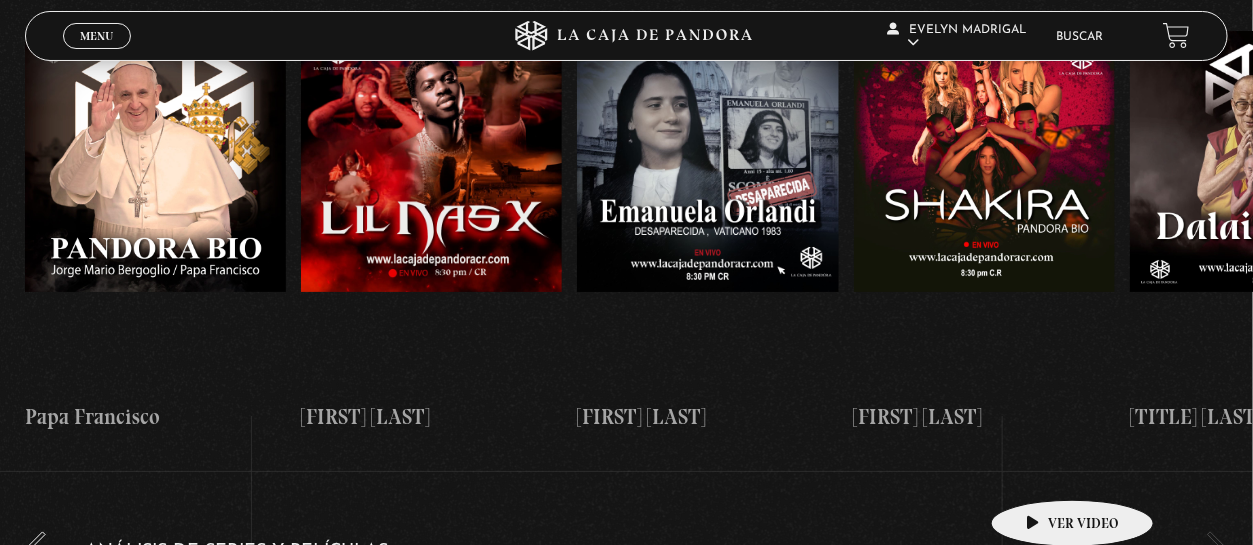 drag, startPoint x: 1145, startPoint y: 465, endPoint x: 1041, endPoint y: 470, distance: 104.120125 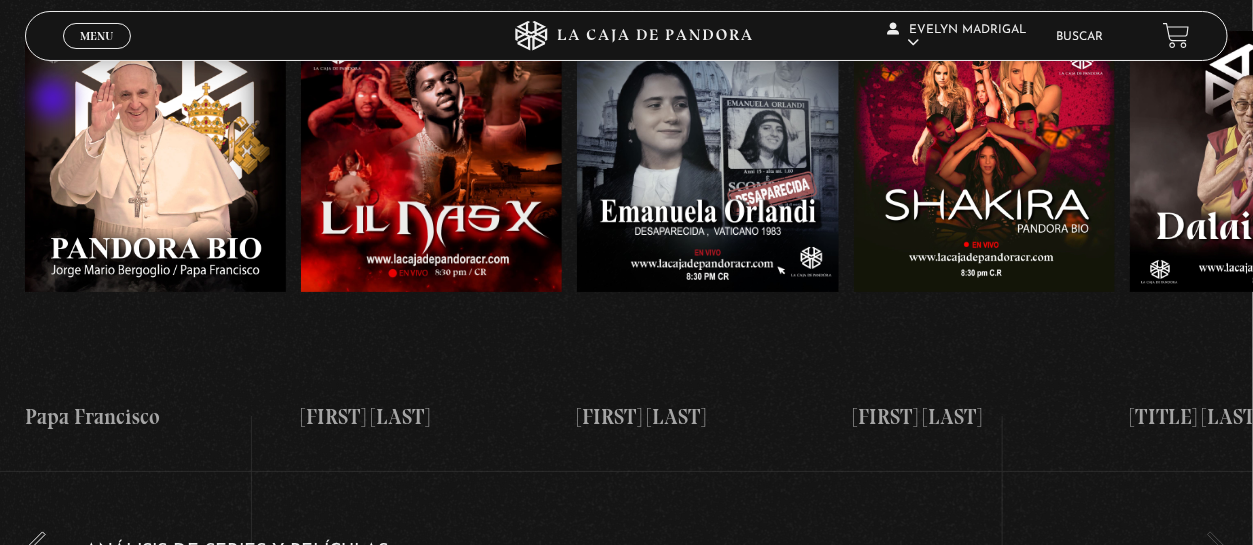 click on "«" at bounding box center (42, 549) 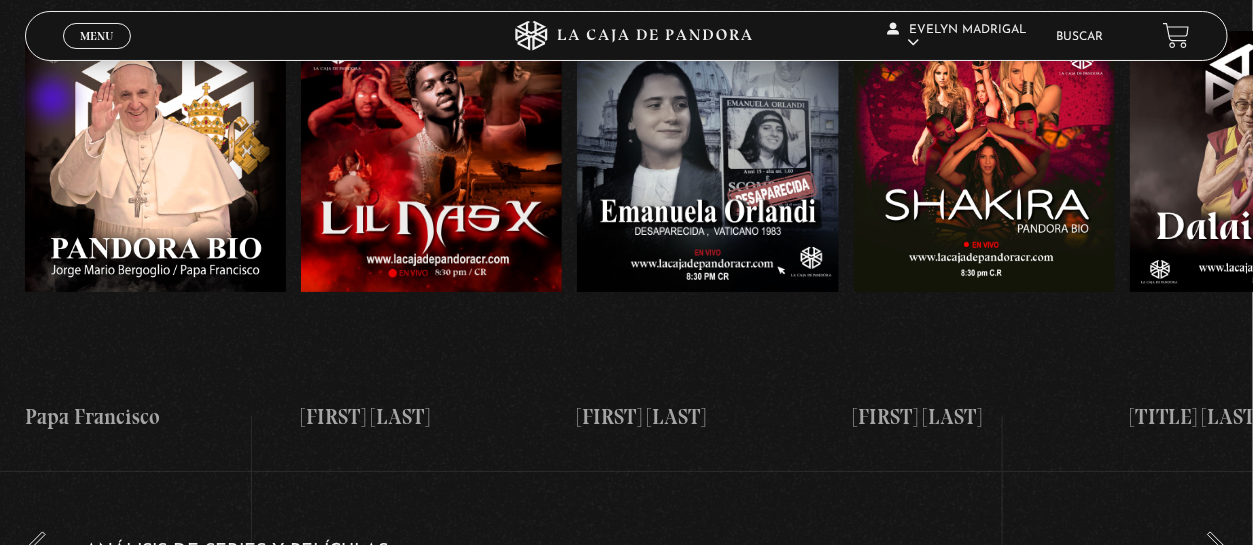 click on "«" at bounding box center (42, 549) 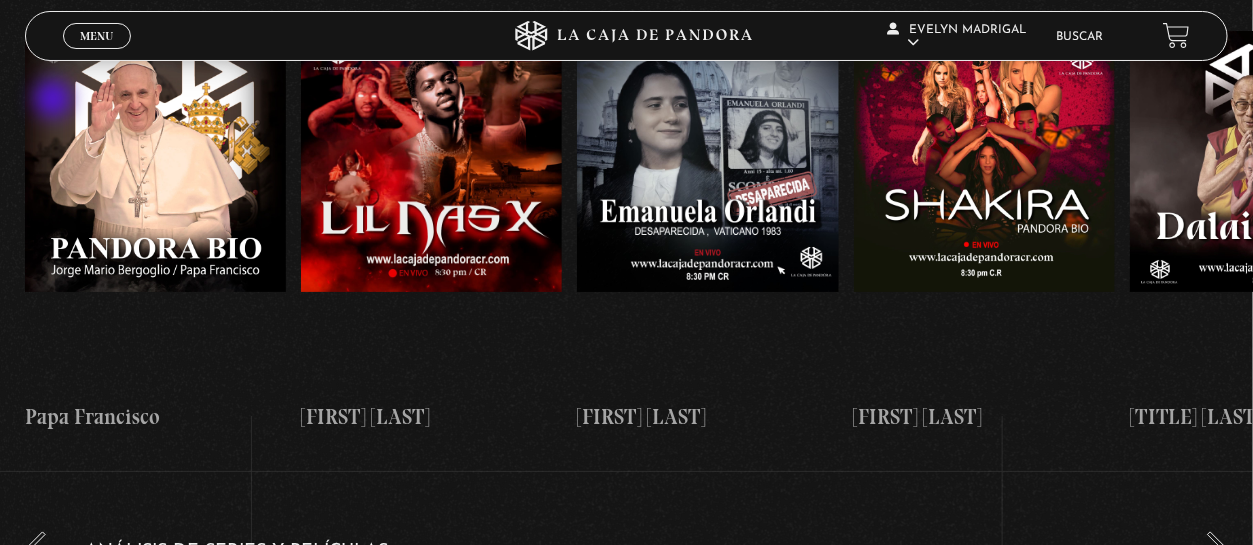 click on "«" at bounding box center [42, 549] 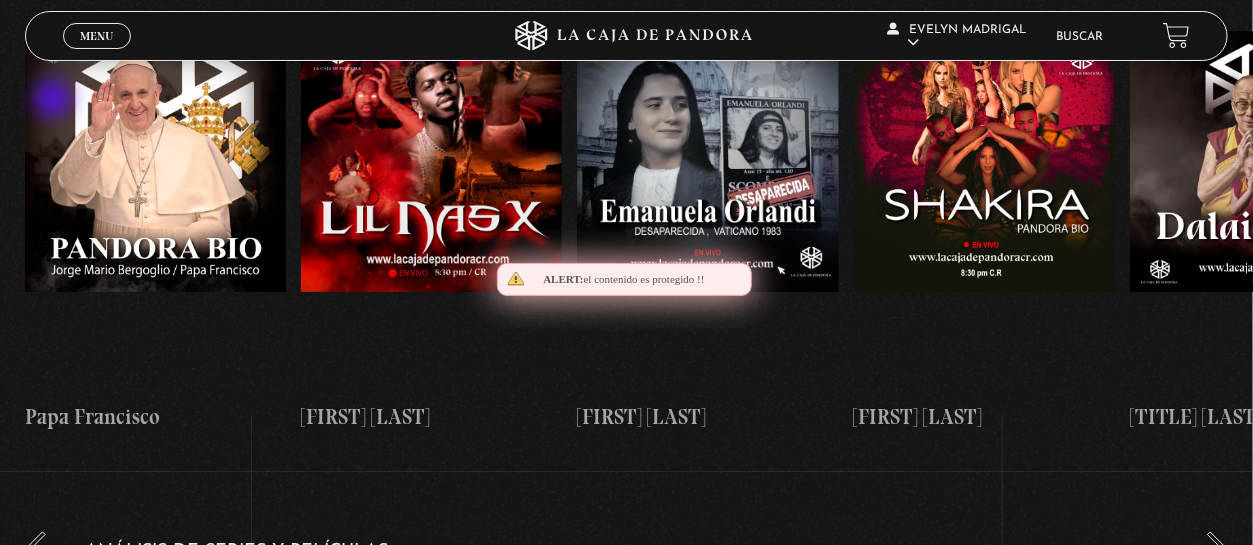 click on "«" at bounding box center [42, 549] 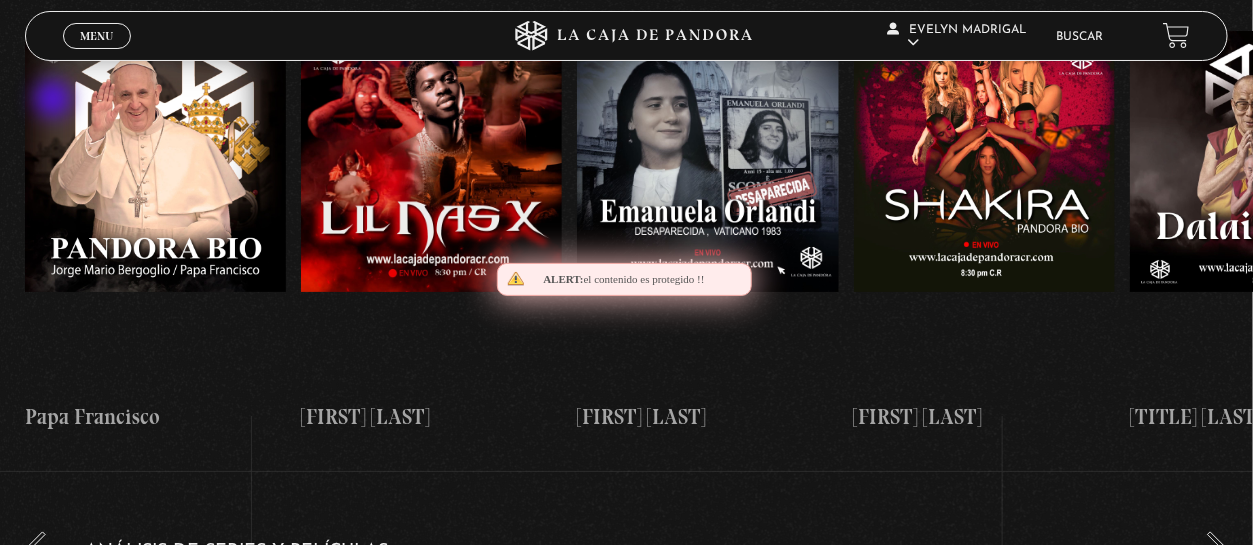 click on "«" at bounding box center [42, 549] 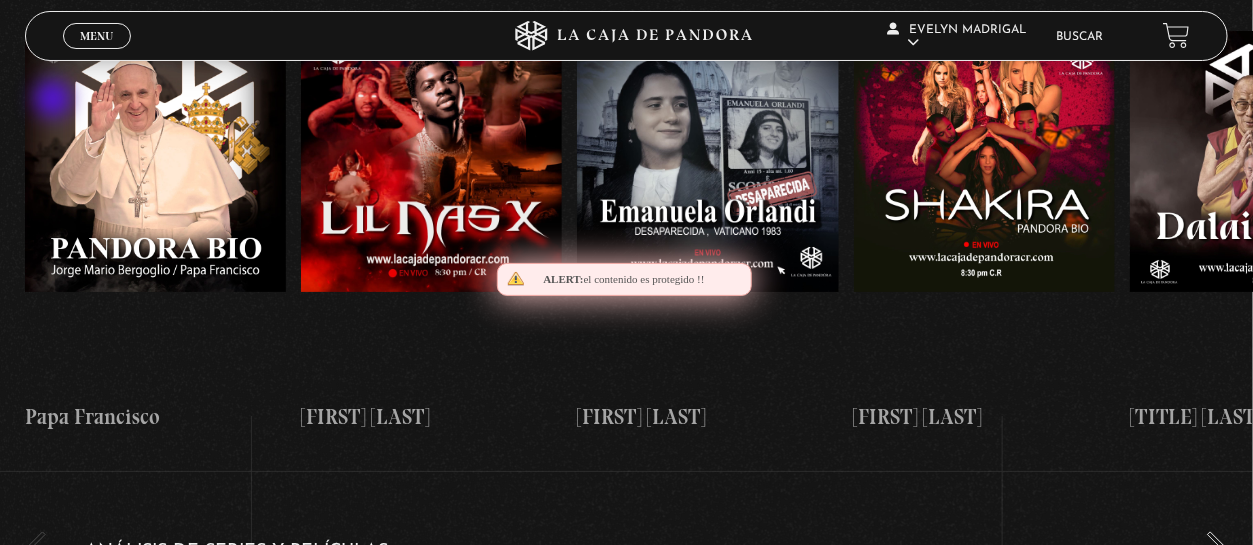 scroll, scrollTop: 0, scrollLeft: 0, axis: both 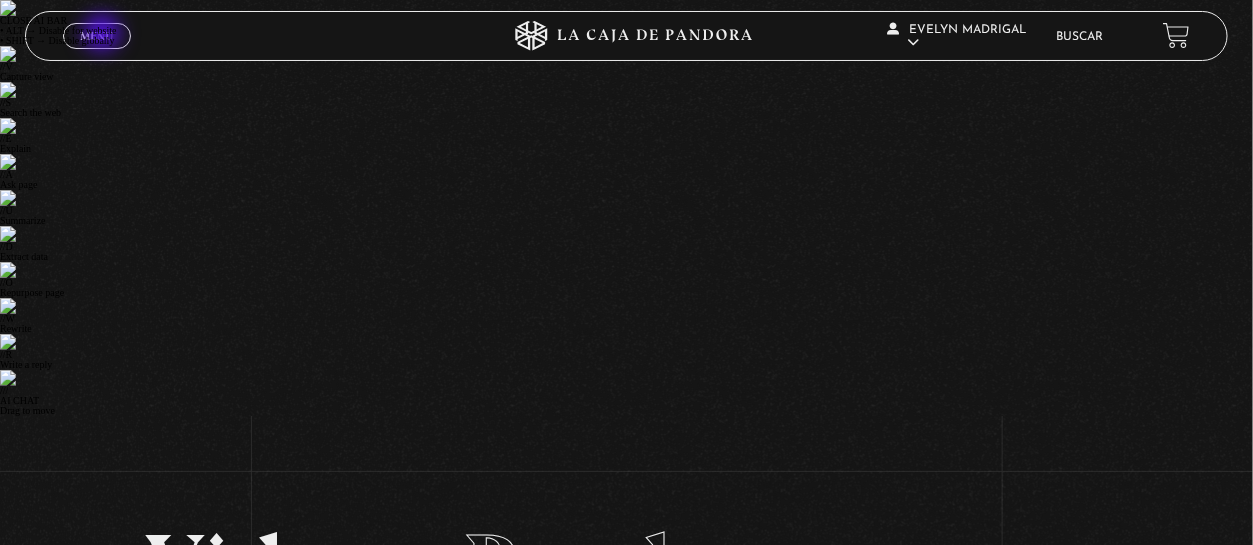 click on "Menu" at bounding box center (96, 36) 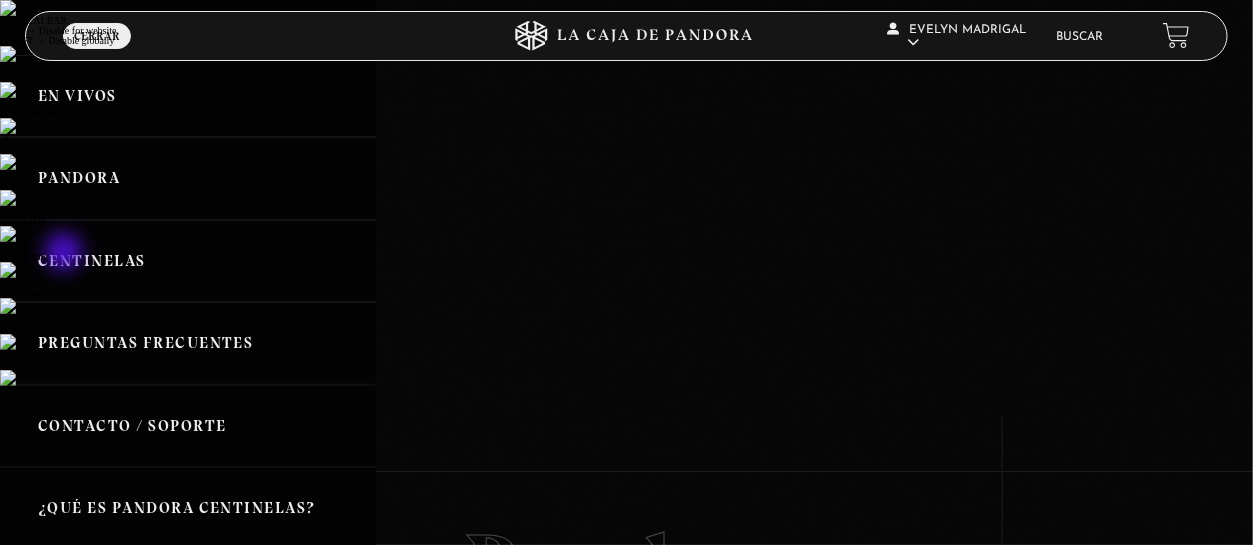click on "Centinelas" at bounding box center (188, 261) 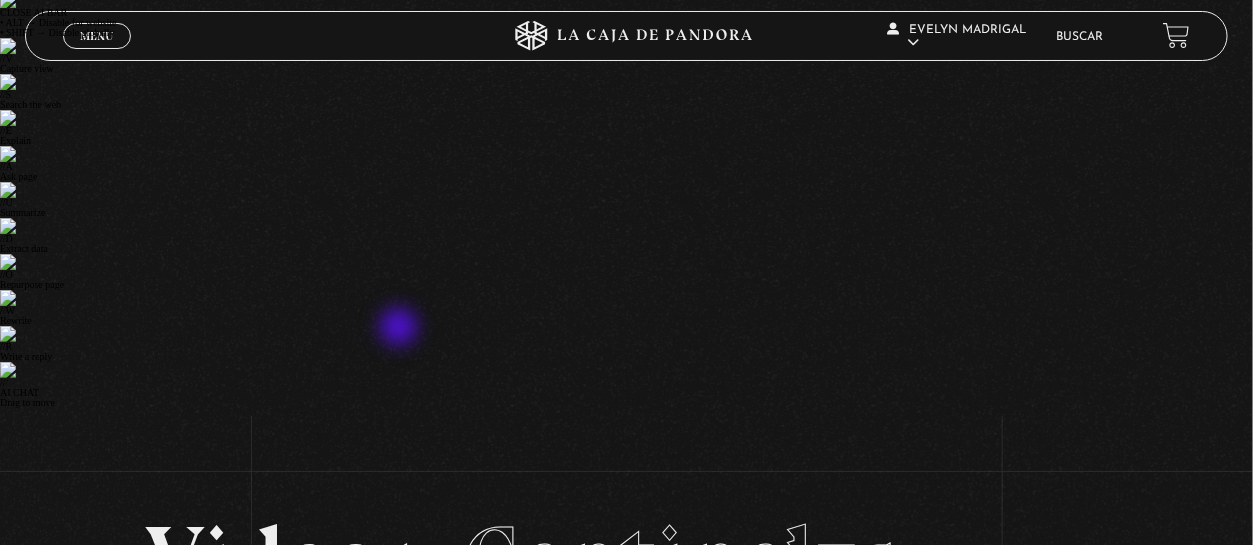 scroll, scrollTop: 0, scrollLeft: 0, axis: both 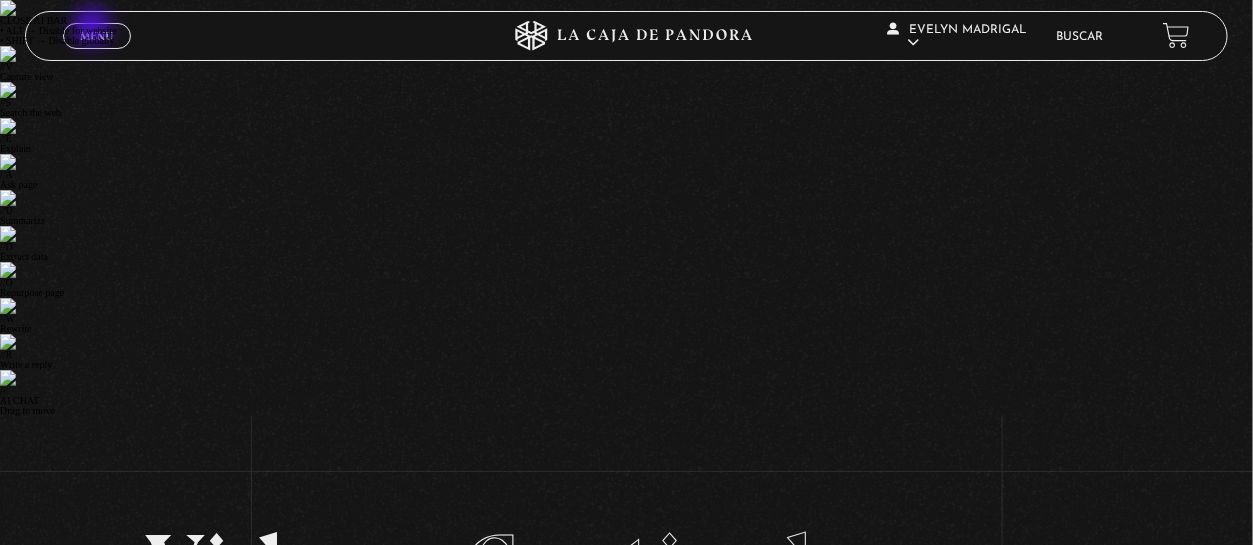 click on "Menu" at bounding box center [96, 36] 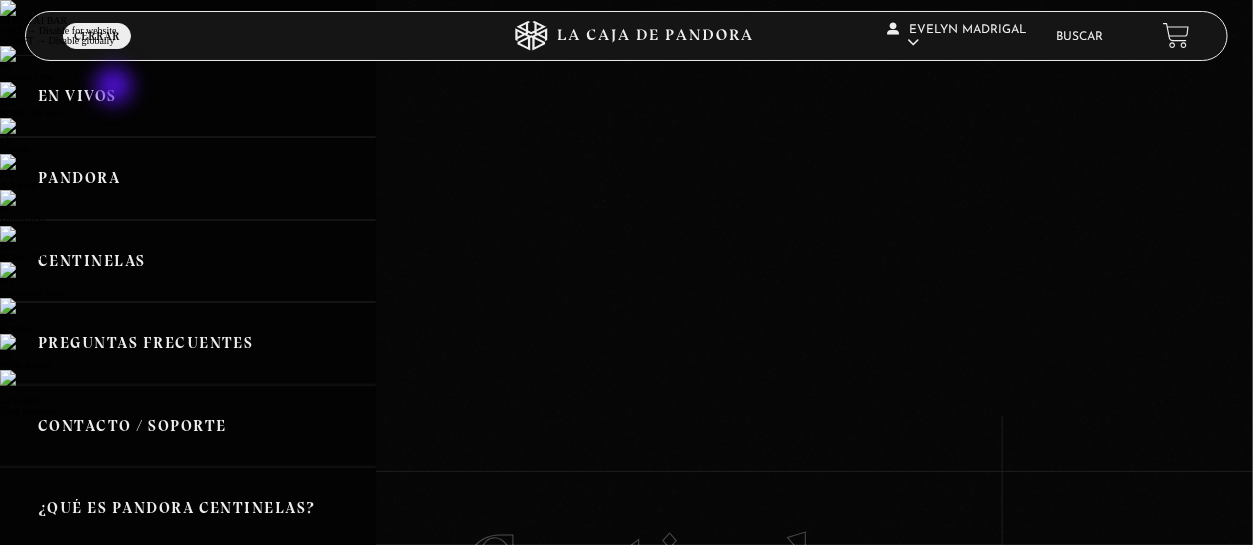 click on "En vivos" at bounding box center [188, 96] 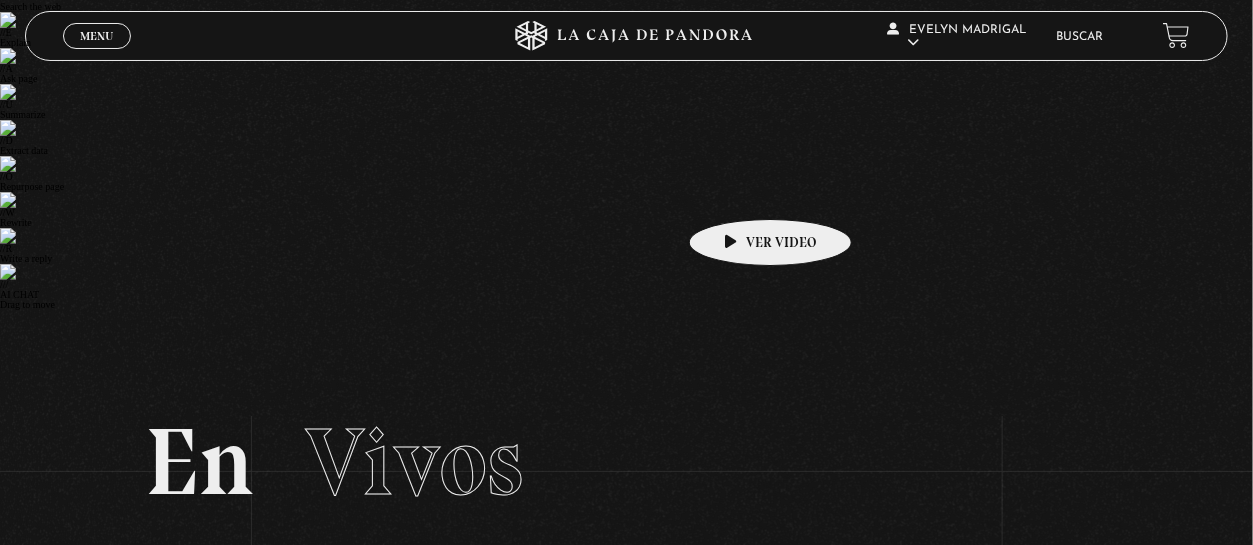 scroll, scrollTop: 97, scrollLeft: 0, axis: vertical 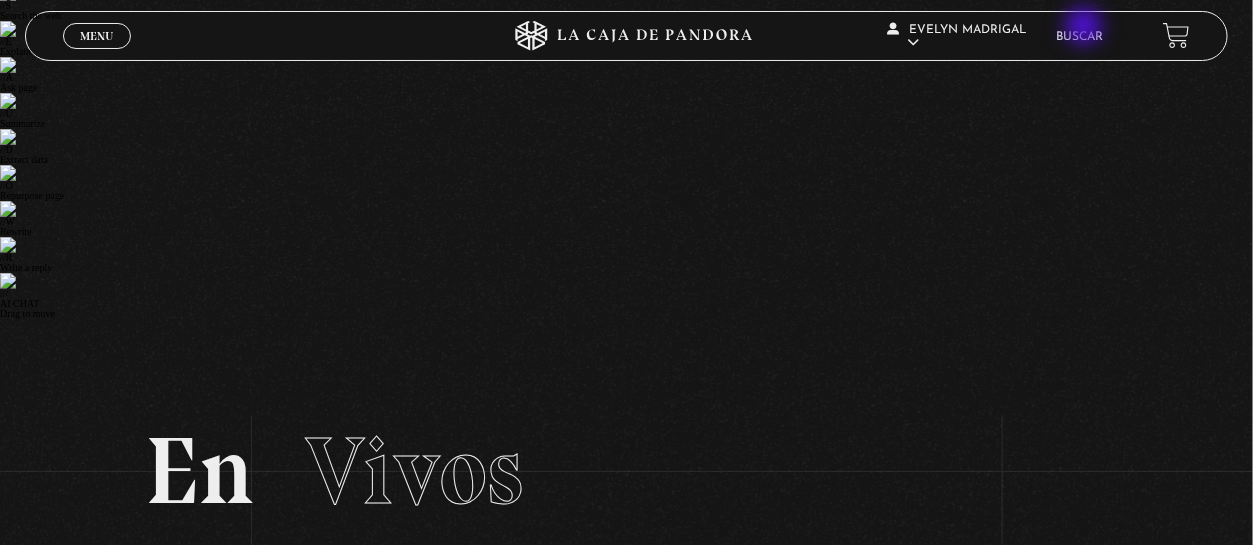 click on "Buscar" at bounding box center [1079, 36] 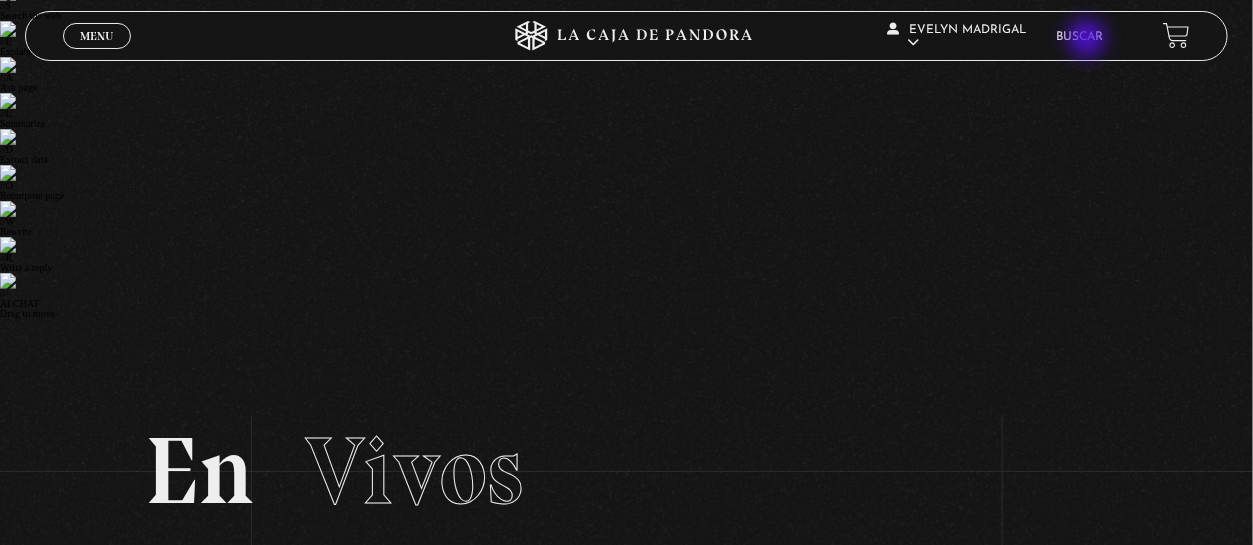 click on "Buscar" at bounding box center [1079, 37] 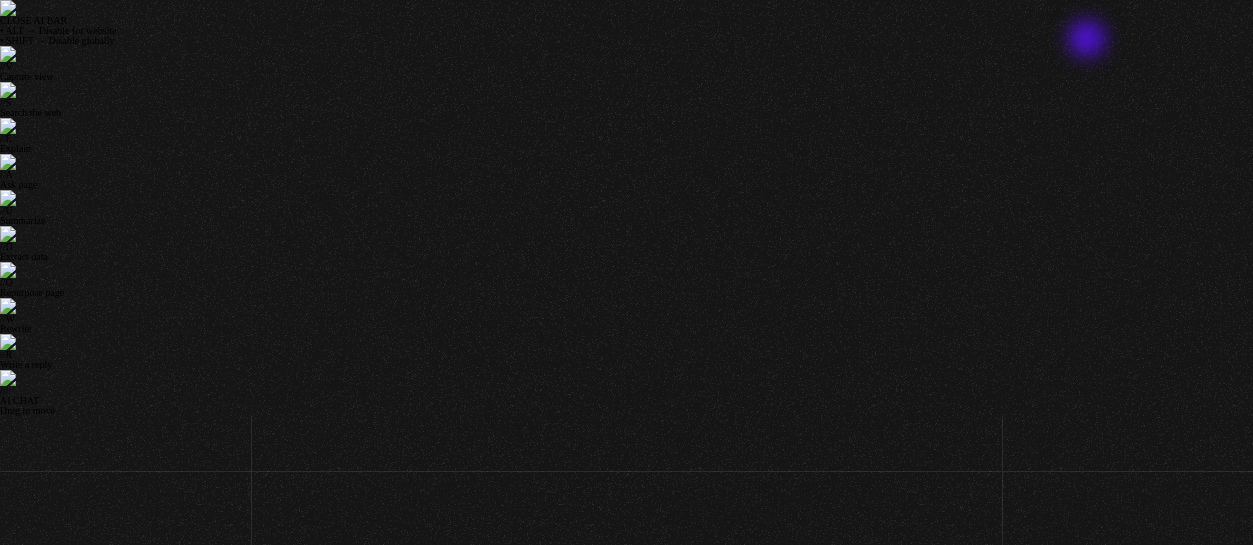 scroll, scrollTop: 0, scrollLeft: 0, axis: both 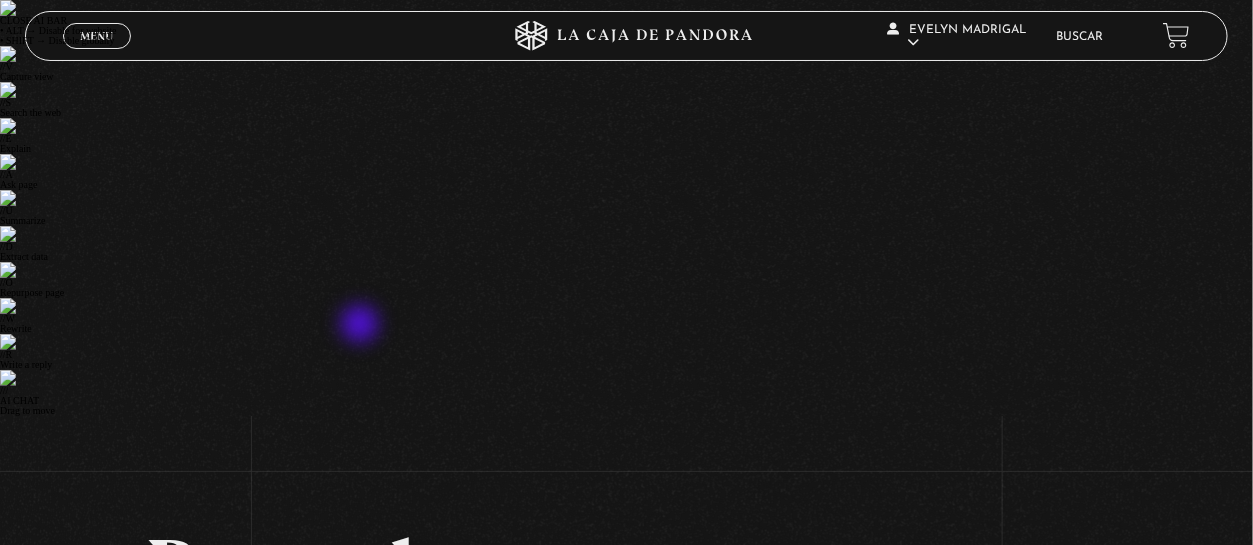click on "Buscador" at bounding box center [385, 747] 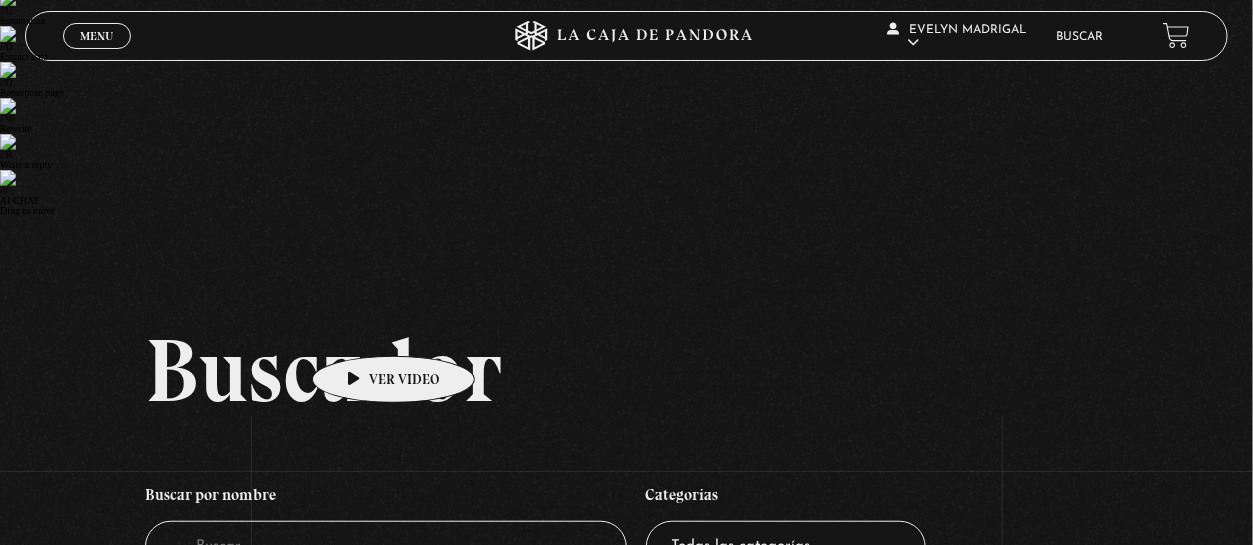 scroll, scrollTop: 100, scrollLeft: 0, axis: vertical 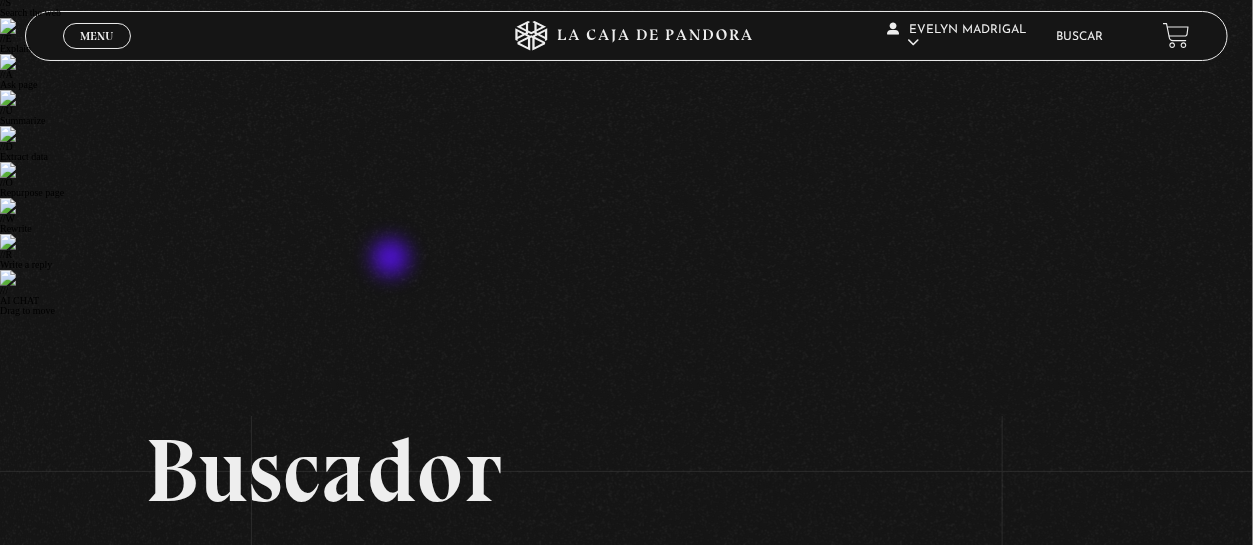click on "Buscar por nombre
Buscador" at bounding box center (385, 624) 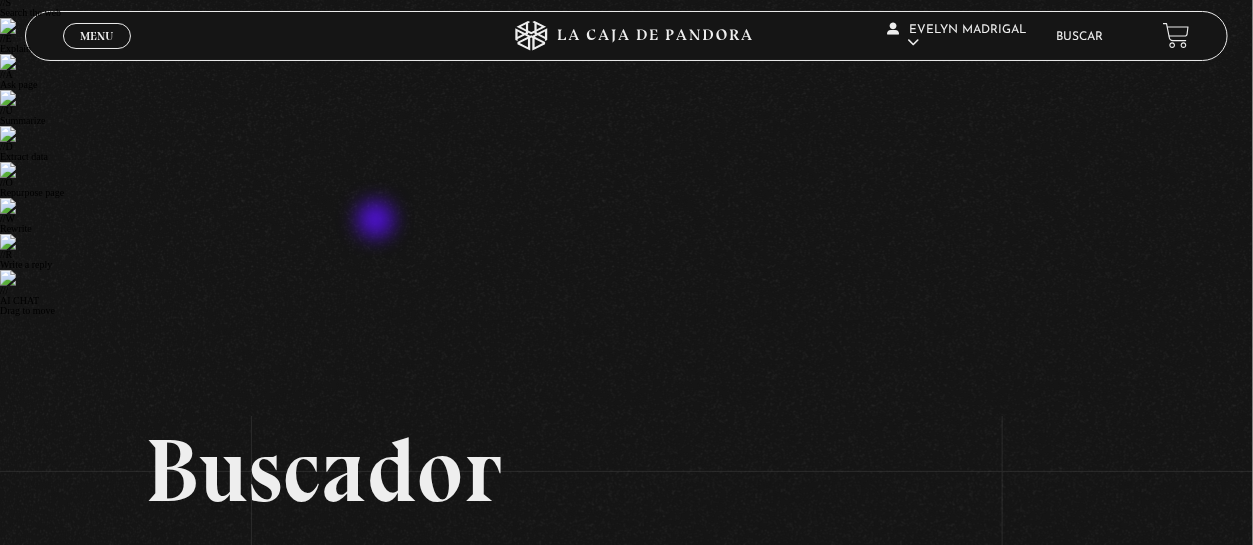click on "Buscador" at bounding box center (385, 647) 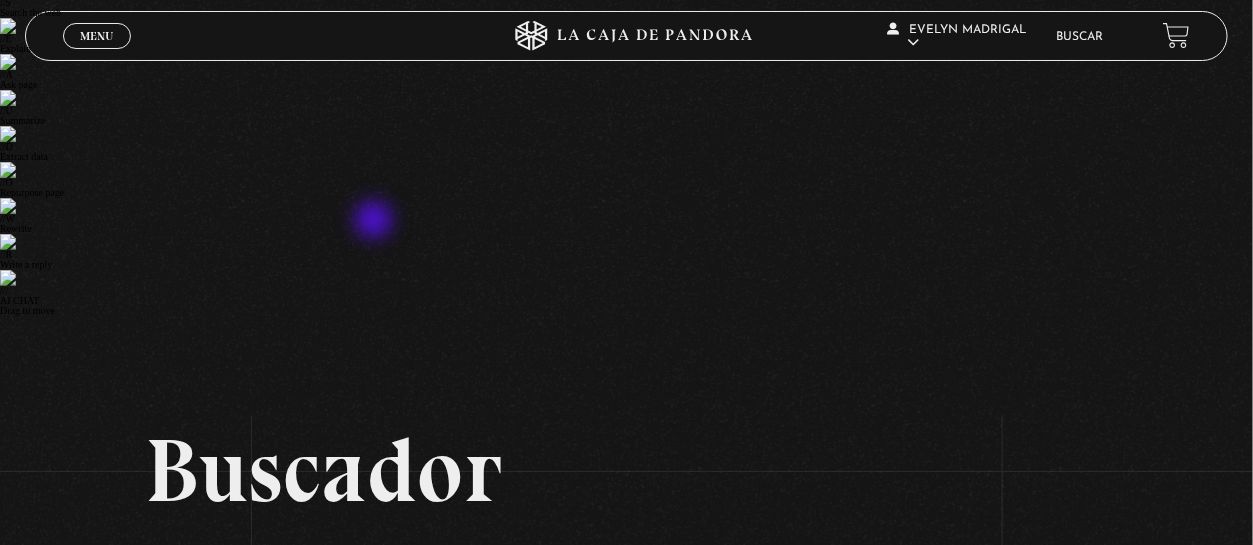 click on "Buscador" at bounding box center (385, 647) 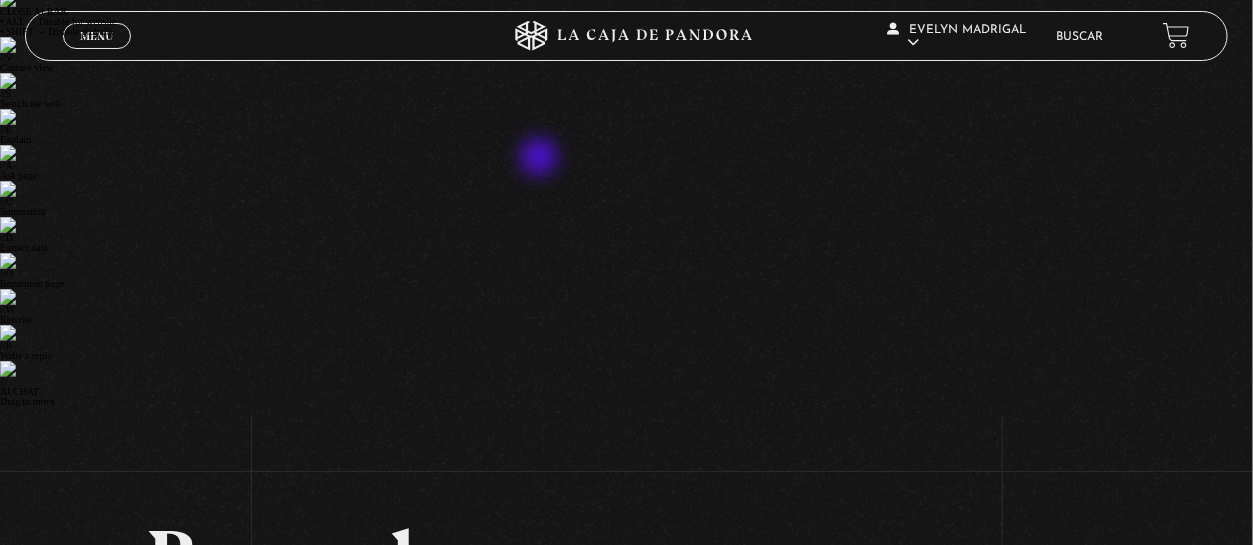 scroll, scrollTop: 0, scrollLeft: 0, axis: both 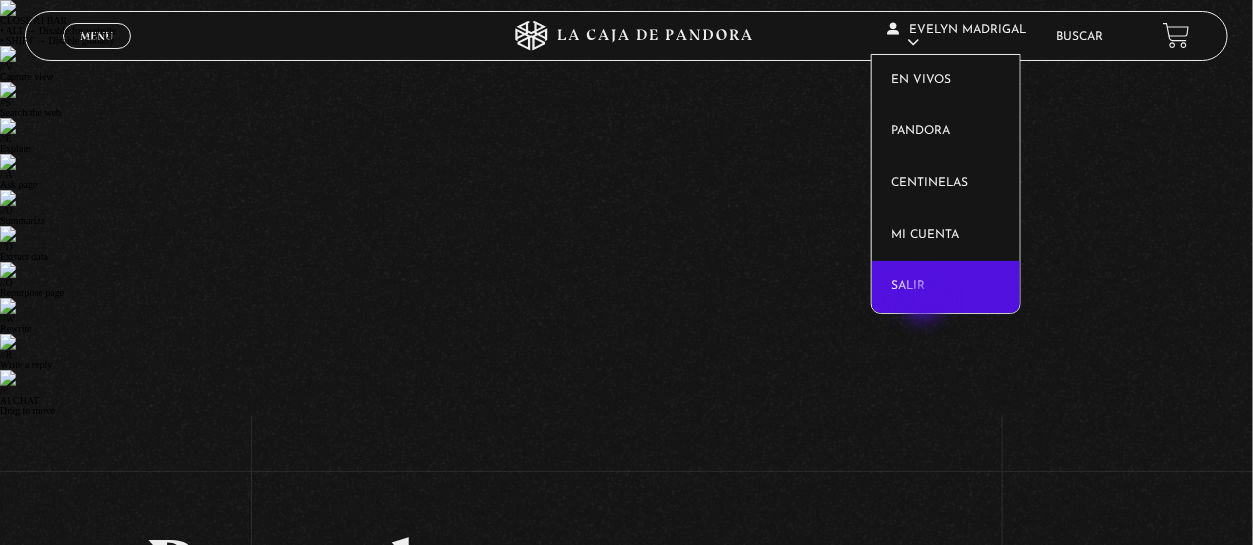 click on "Salir" at bounding box center [946, 287] 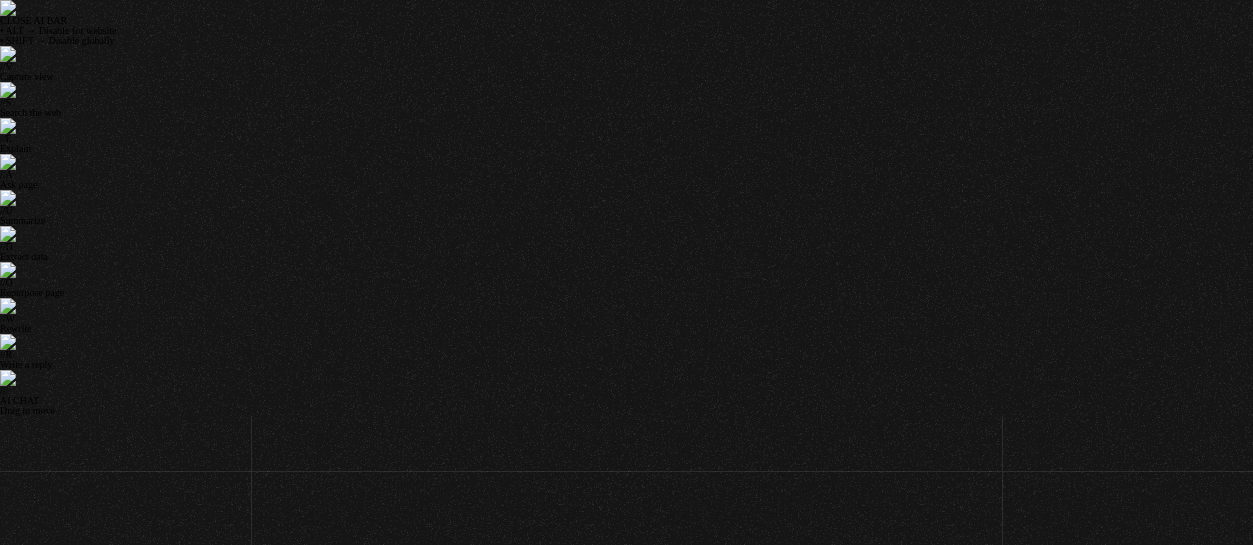 scroll, scrollTop: 0, scrollLeft: 0, axis: both 